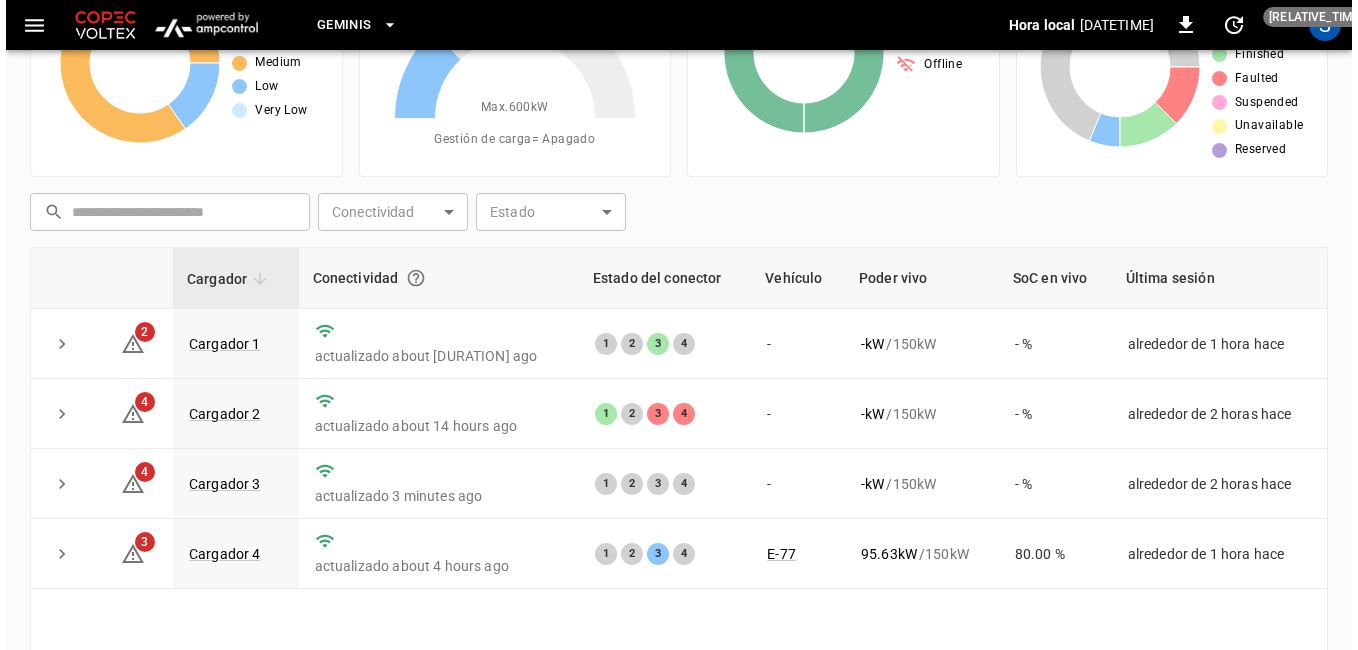 scroll, scrollTop: 200, scrollLeft: 0, axis: vertical 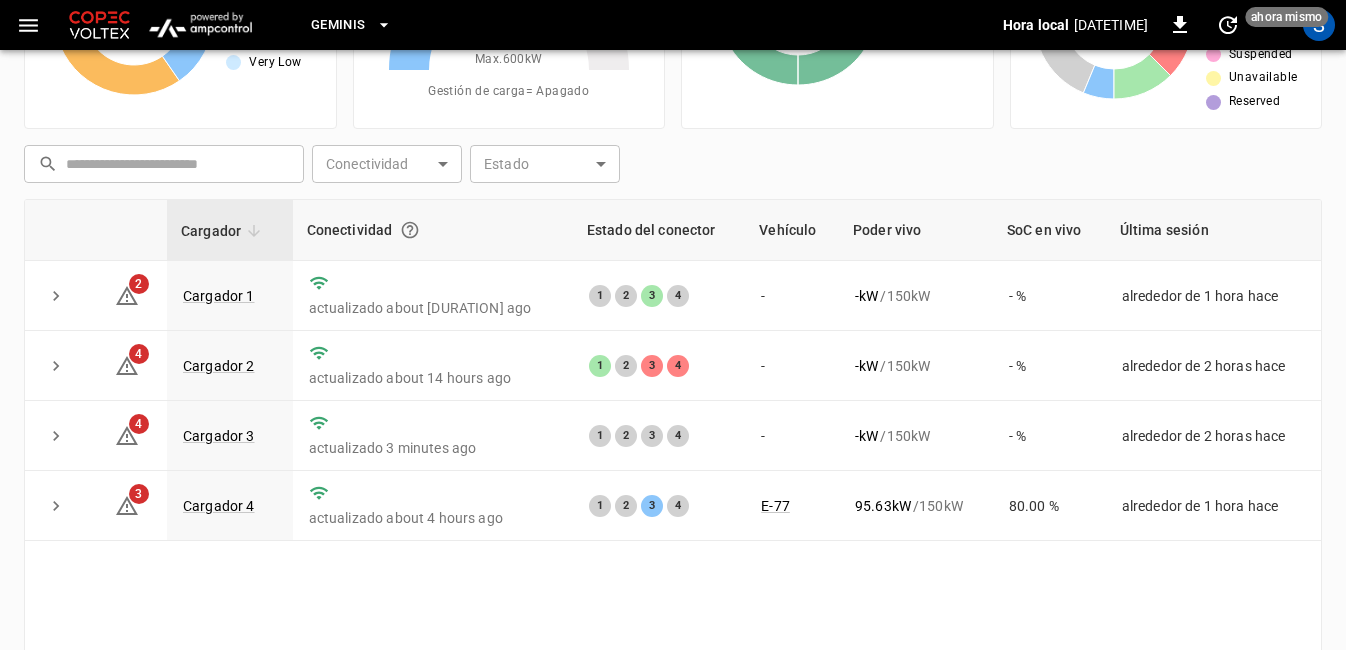 click 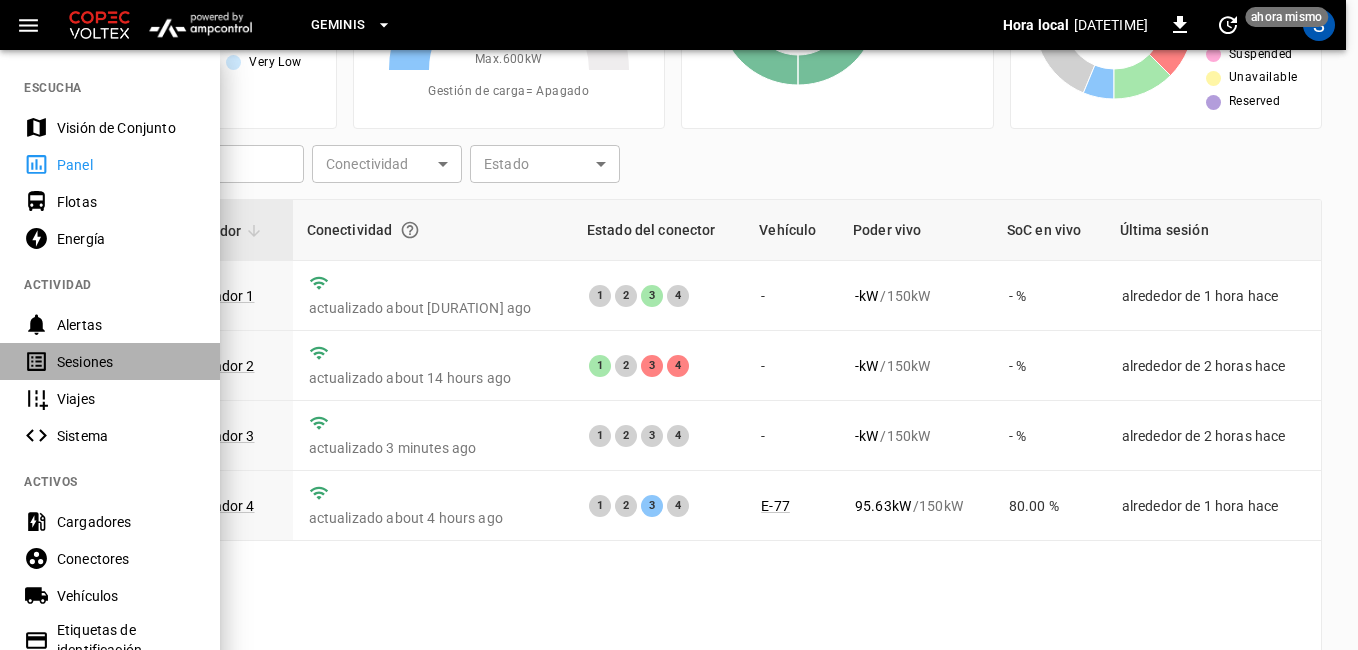 click on "Sesiones" at bounding box center [126, 362] 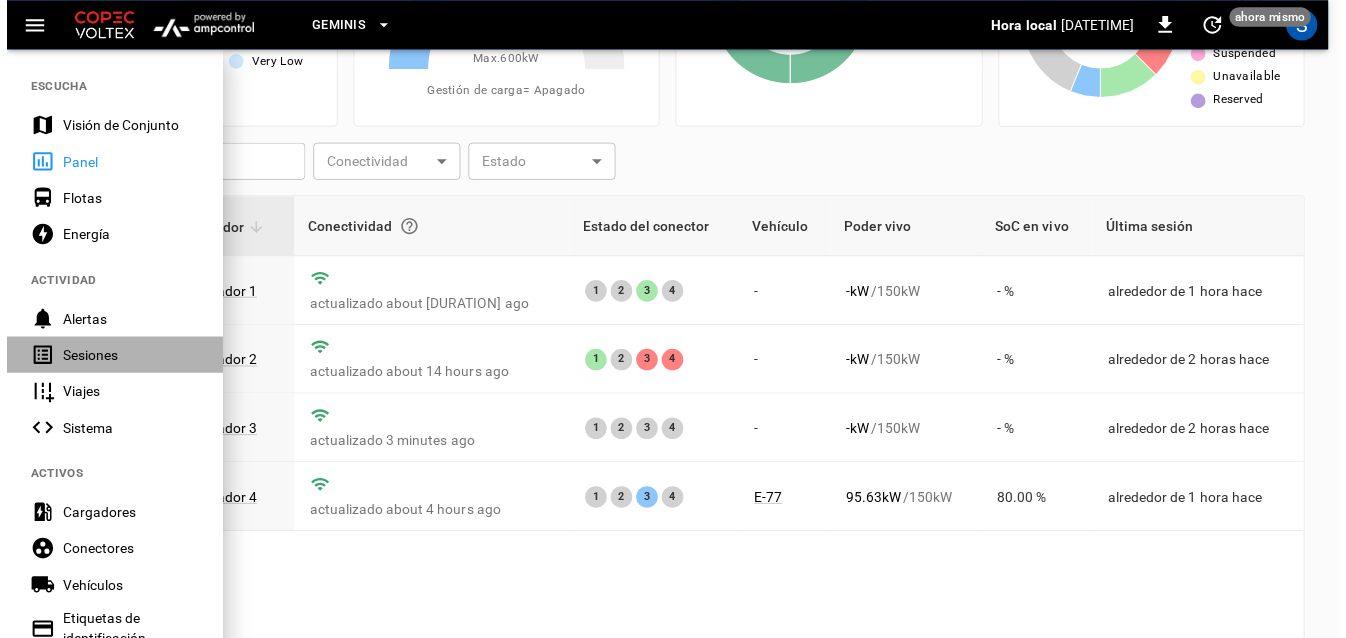 scroll, scrollTop: 107, scrollLeft: 0, axis: vertical 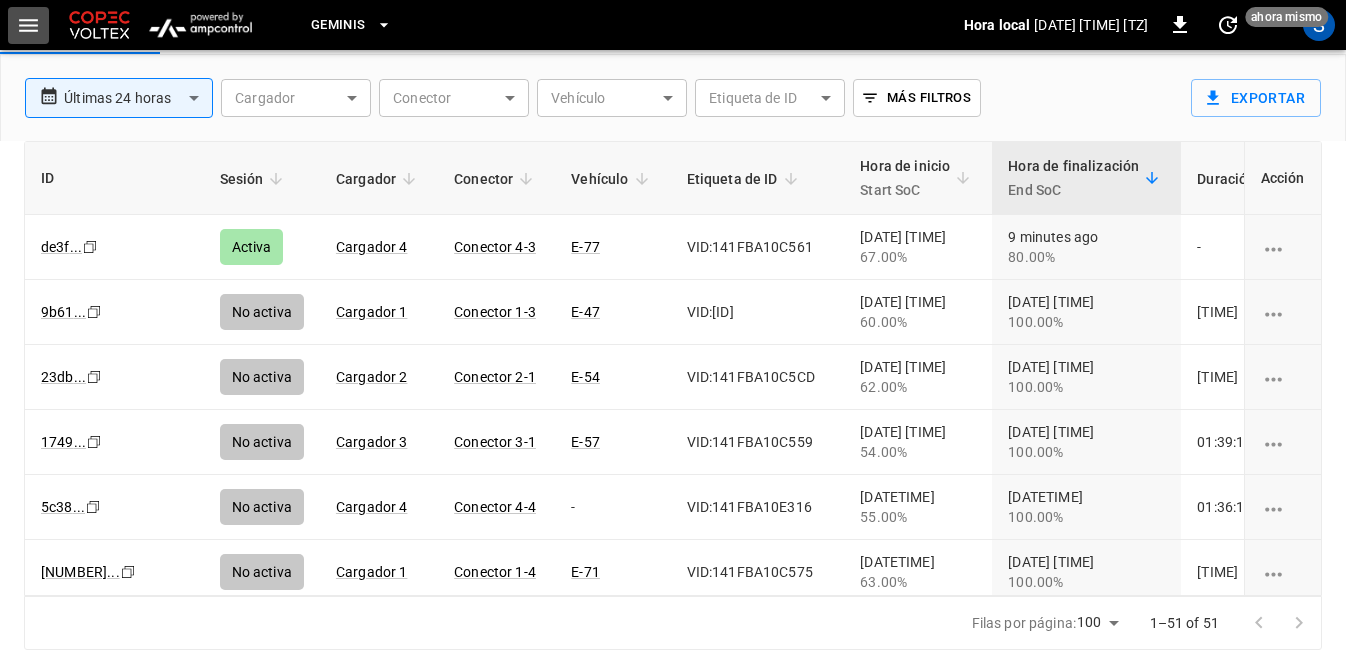 click 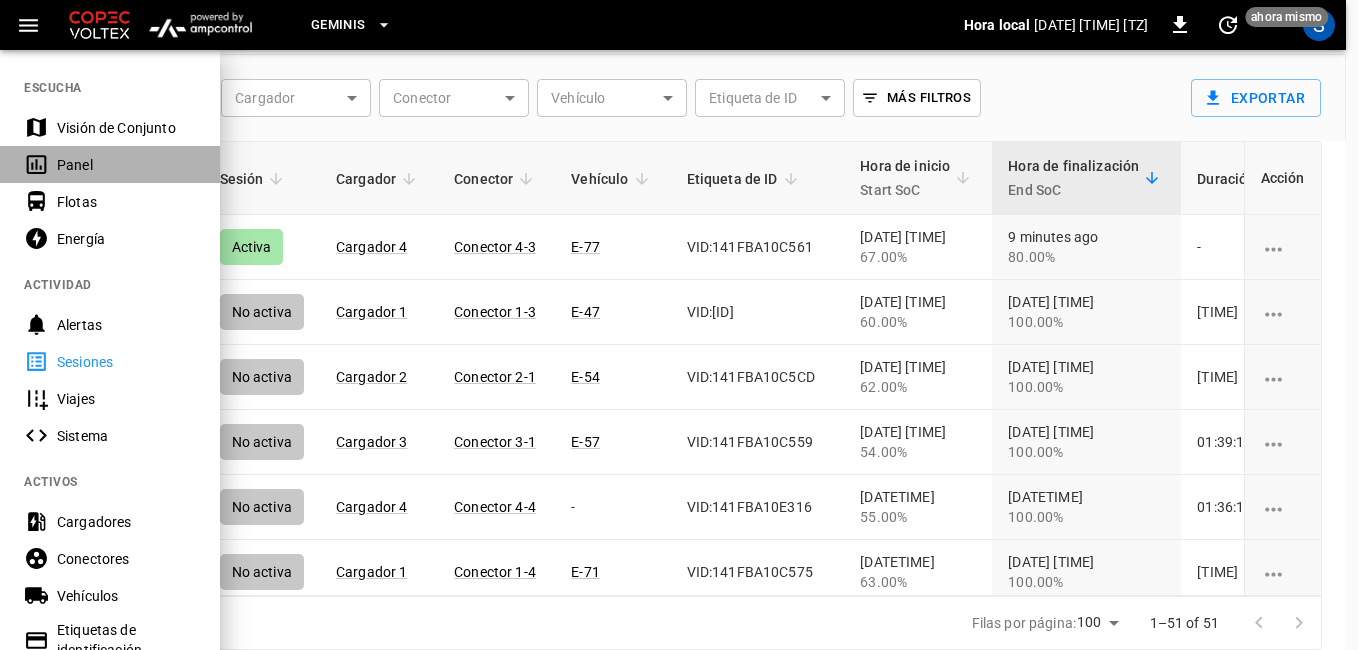 click on "Panel" at bounding box center [126, 165] 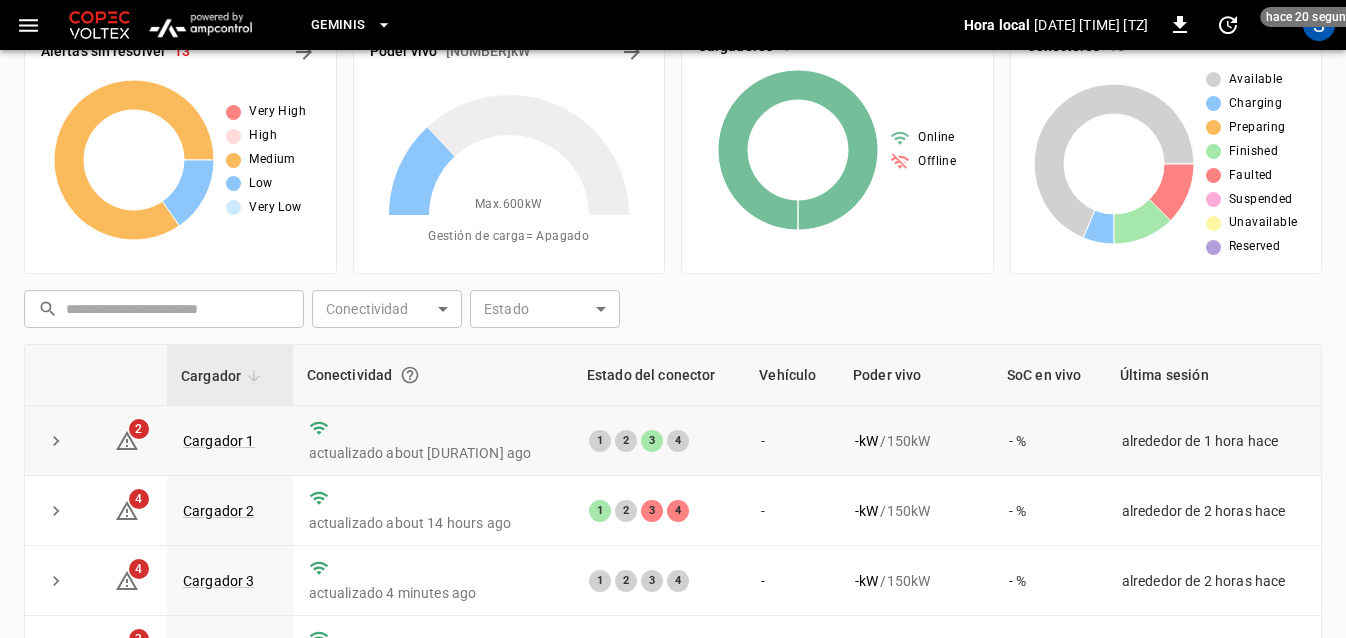 scroll, scrollTop: 200, scrollLeft: 0, axis: vertical 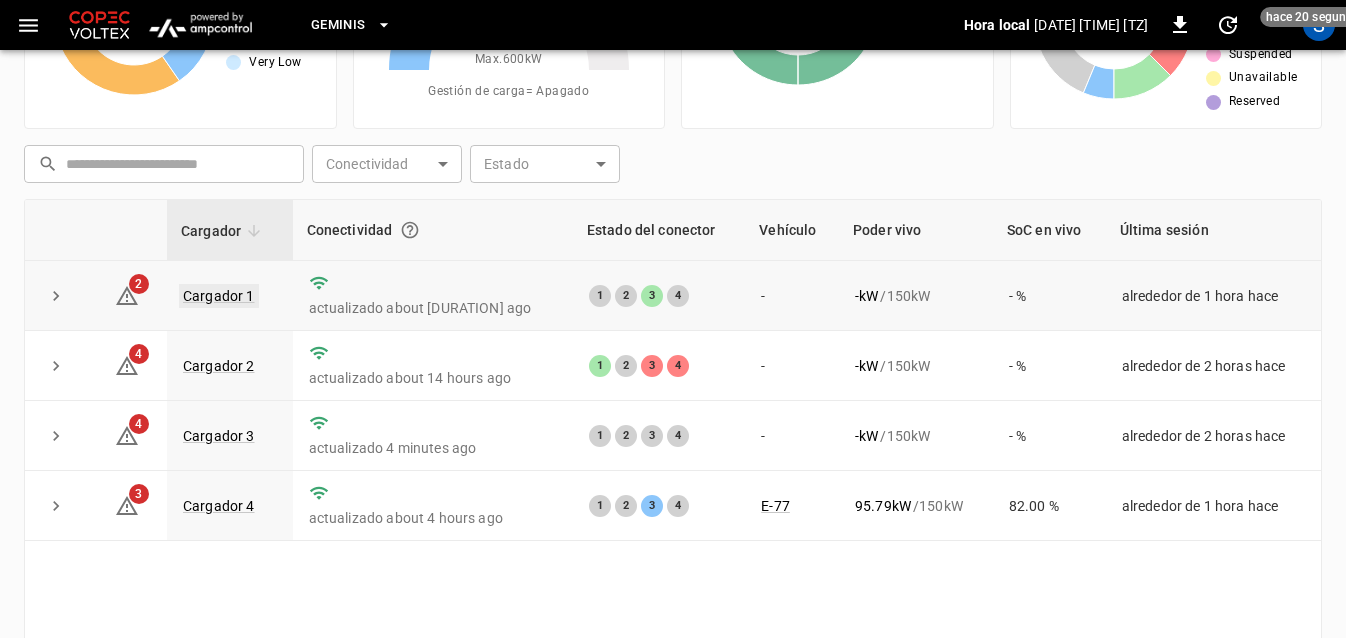 click on "Cargador 1" at bounding box center (219, 296) 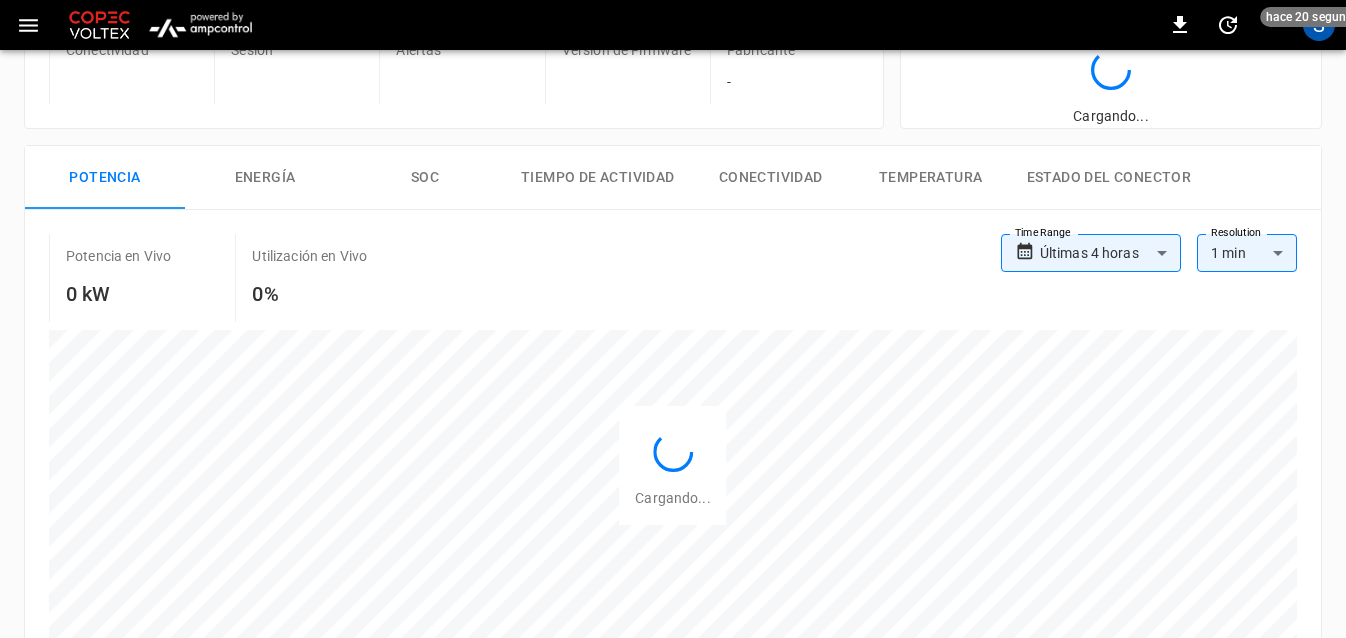 scroll, scrollTop: 0, scrollLeft: 0, axis: both 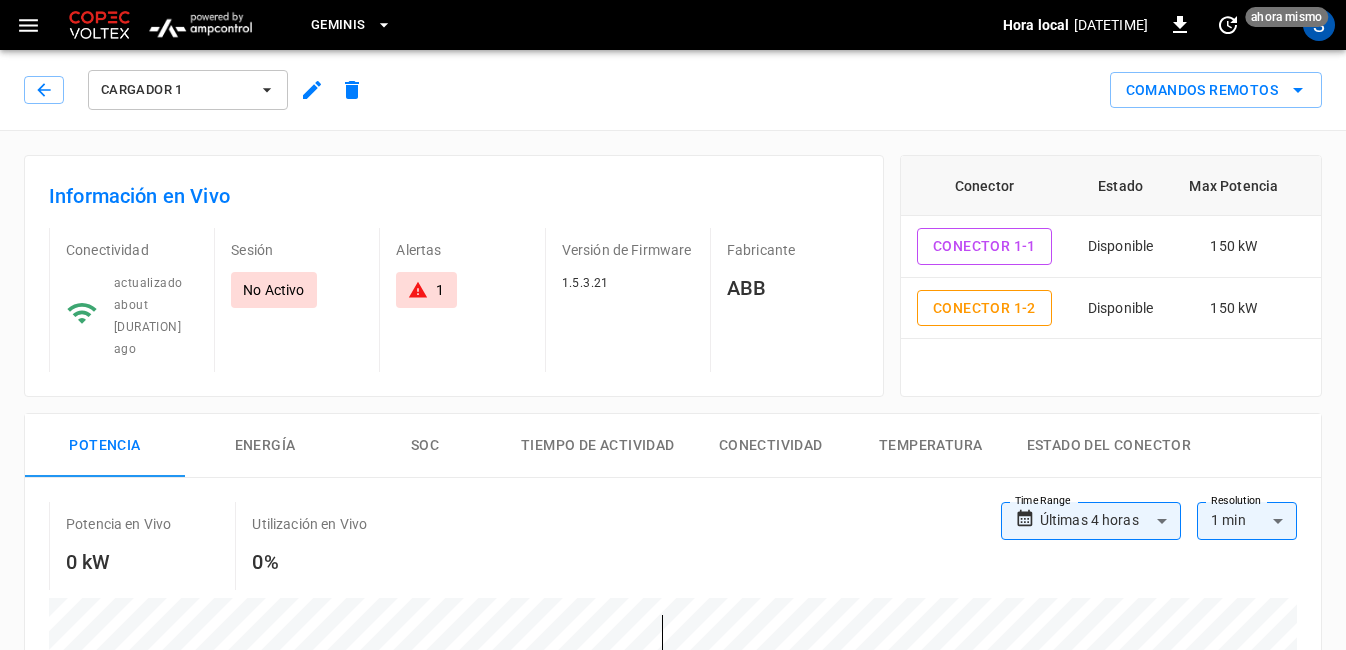 click 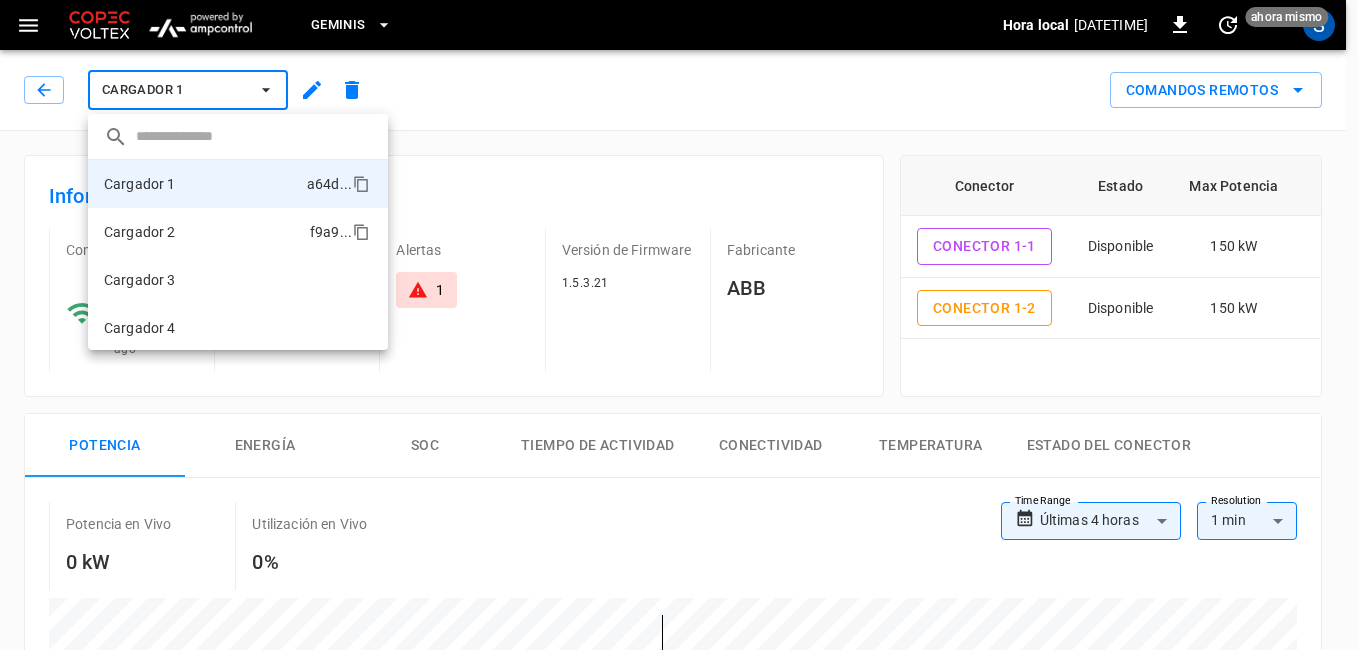 click on "Cargador 2" at bounding box center [140, 232] 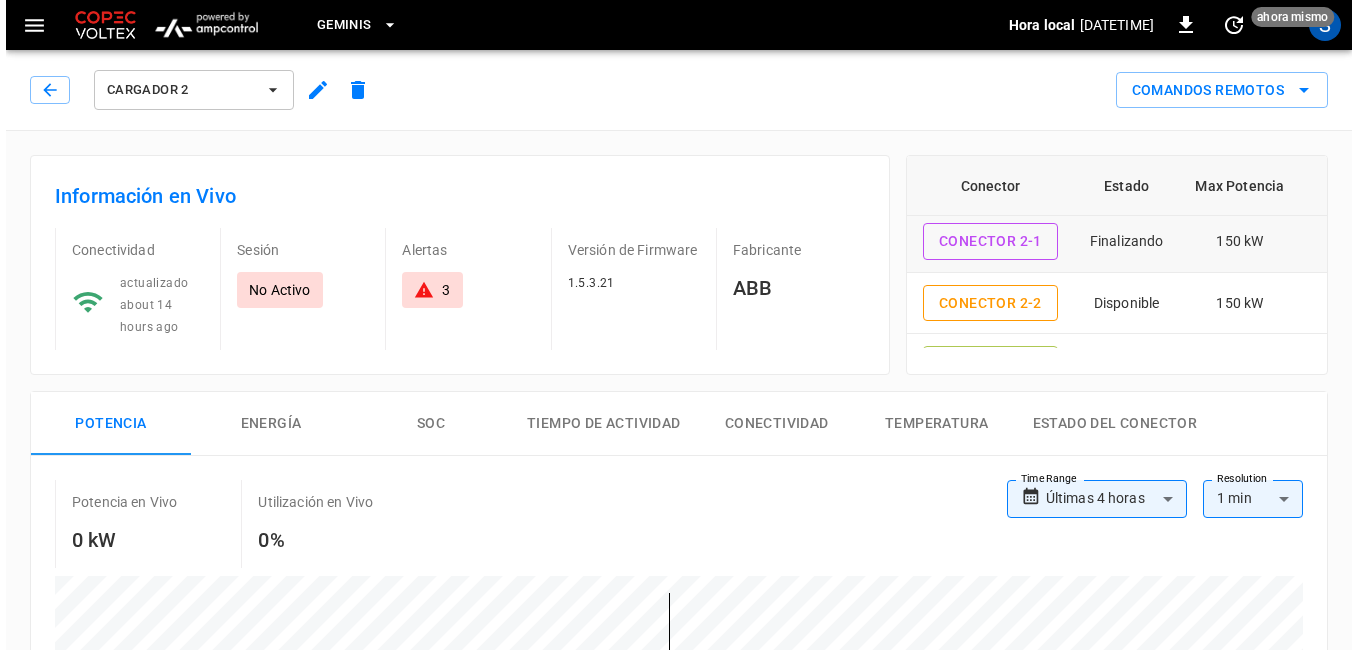 scroll, scrollTop: 0, scrollLeft: 0, axis: both 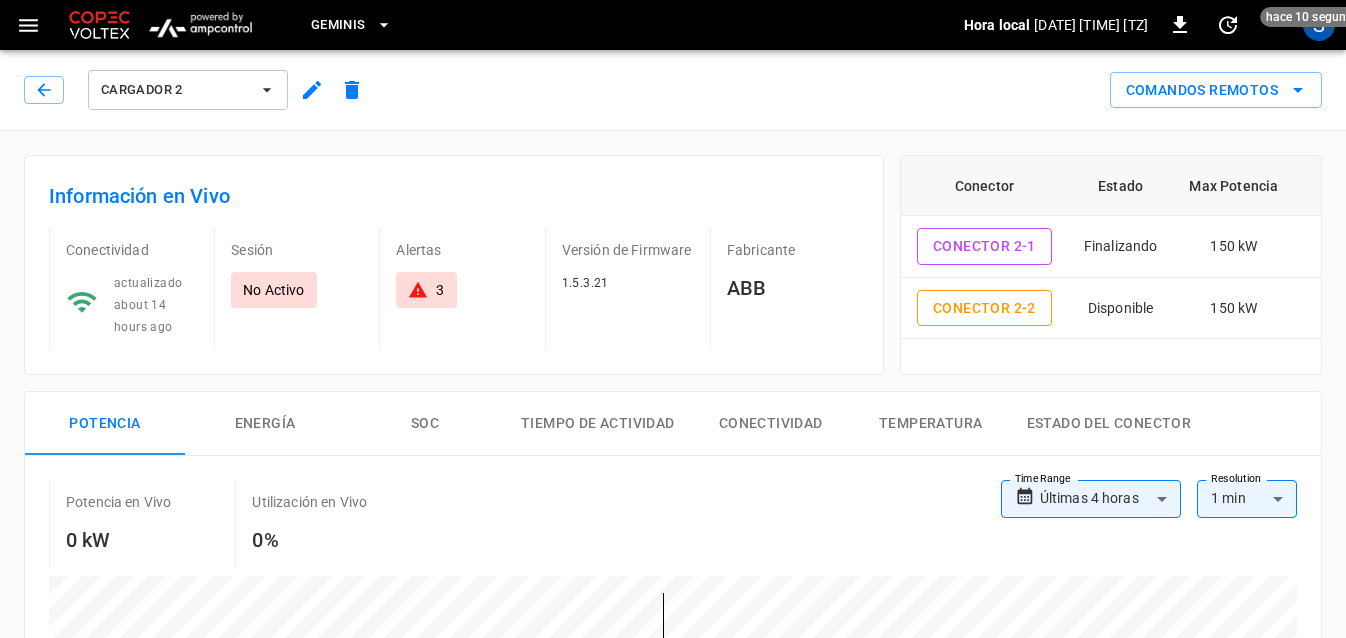 click 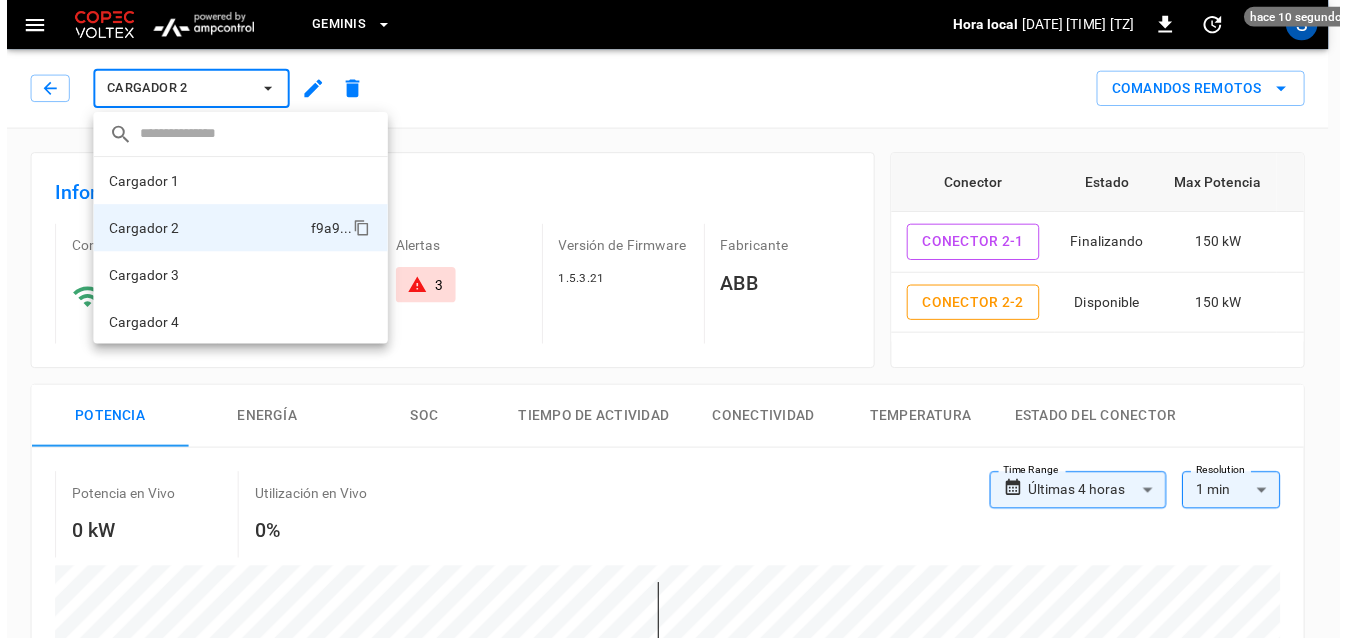 scroll, scrollTop: 2, scrollLeft: 0, axis: vertical 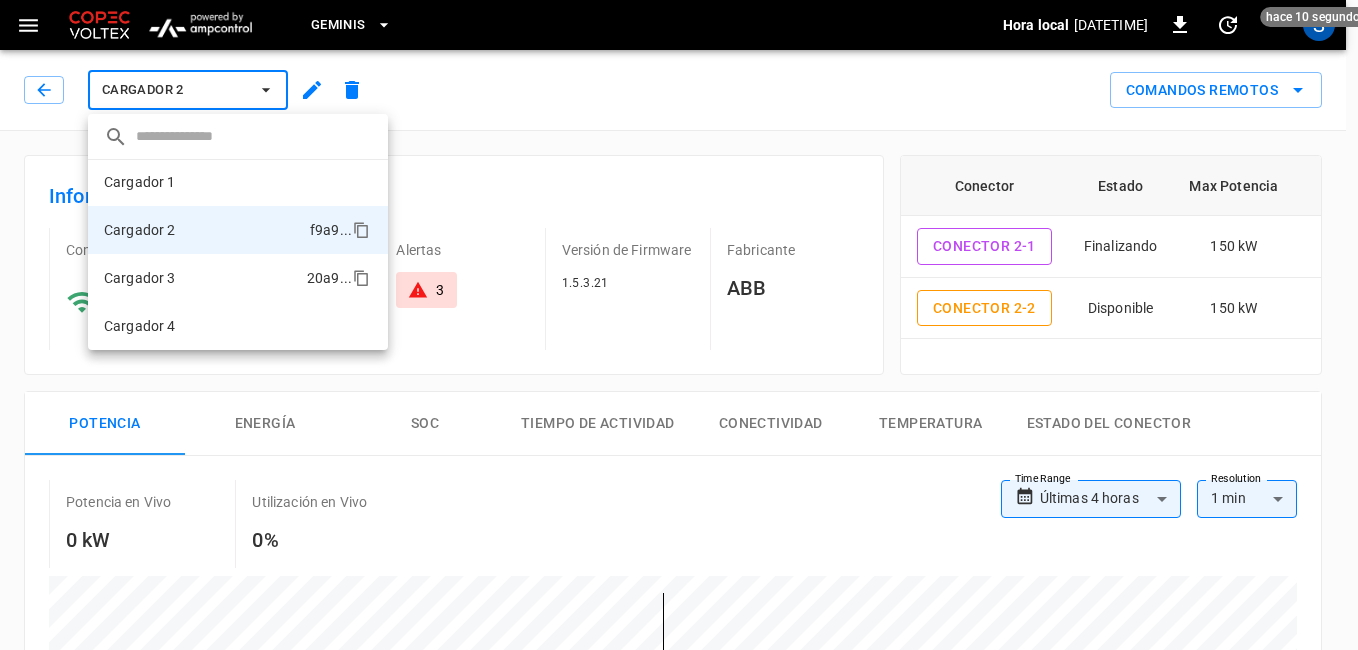 click on "Cargador 3 20a9 ..." at bounding box center (238, 278) 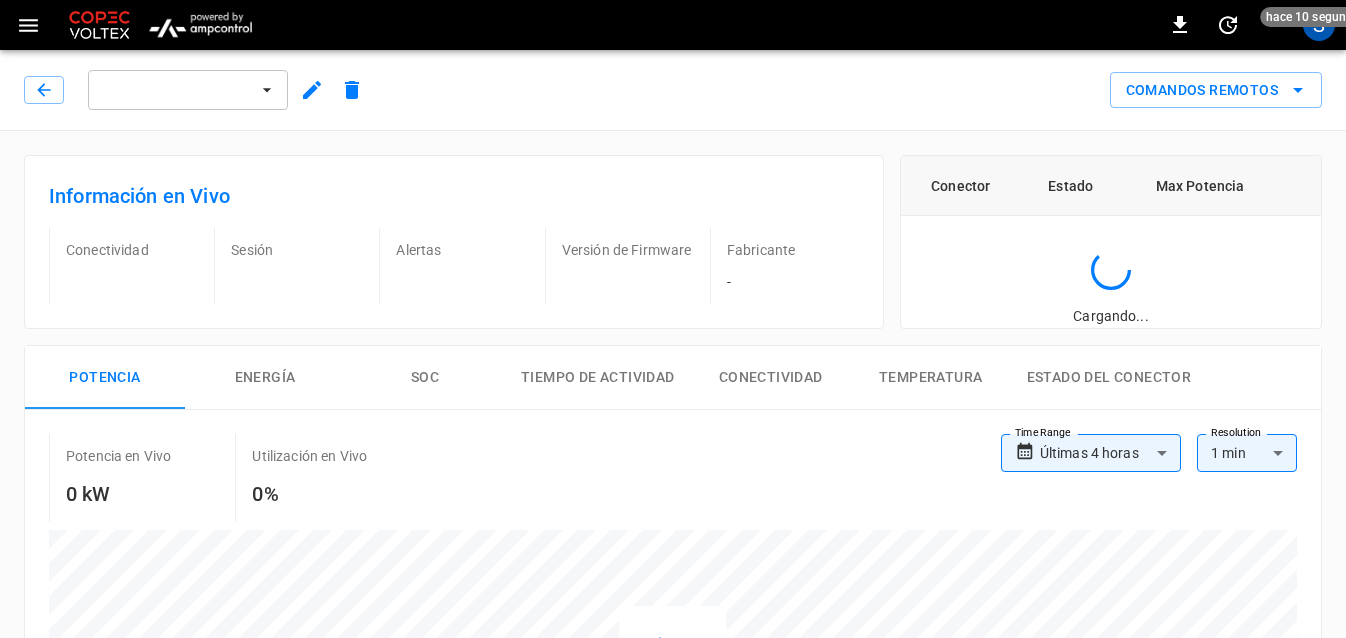 scroll, scrollTop: 0, scrollLeft: 0, axis: both 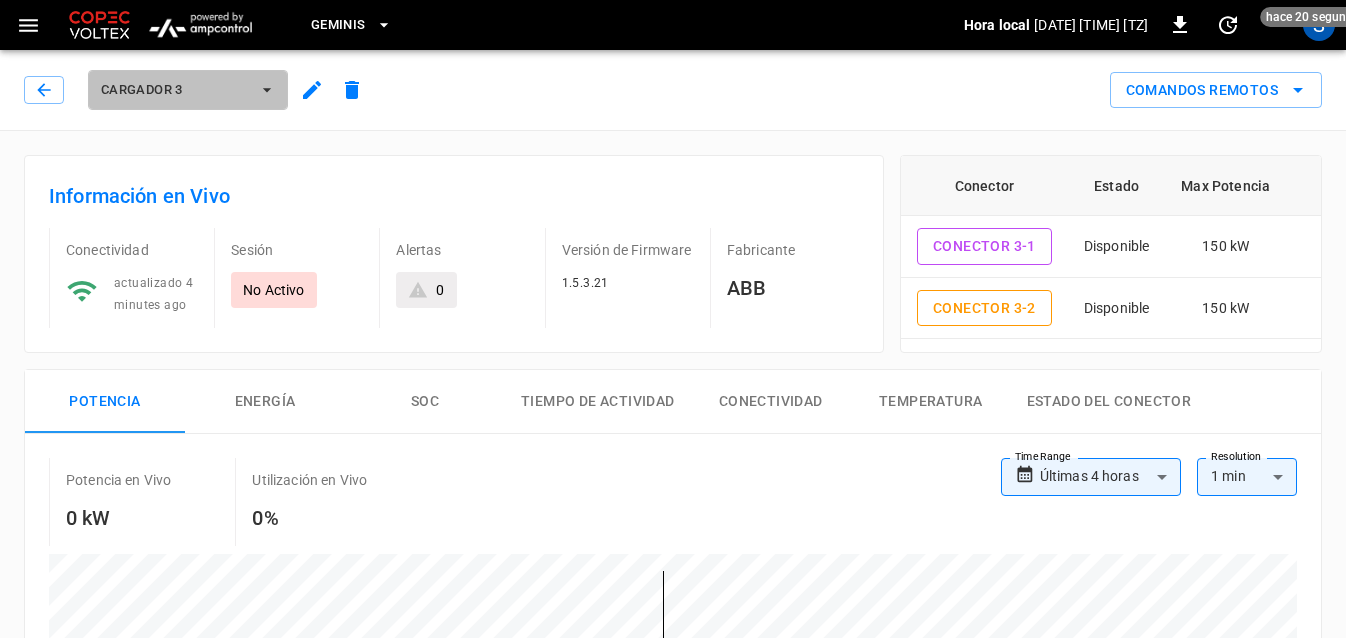 click 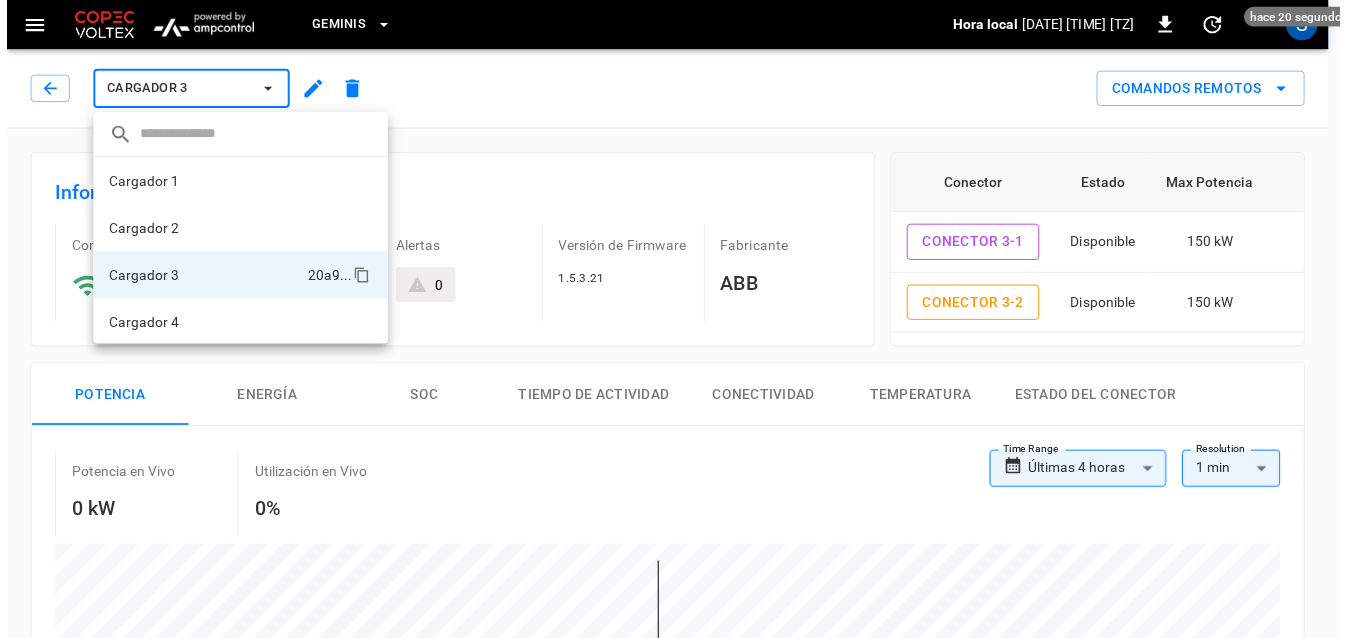 scroll, scrollTop: 2, scrollLeft: 0, axis: vertical 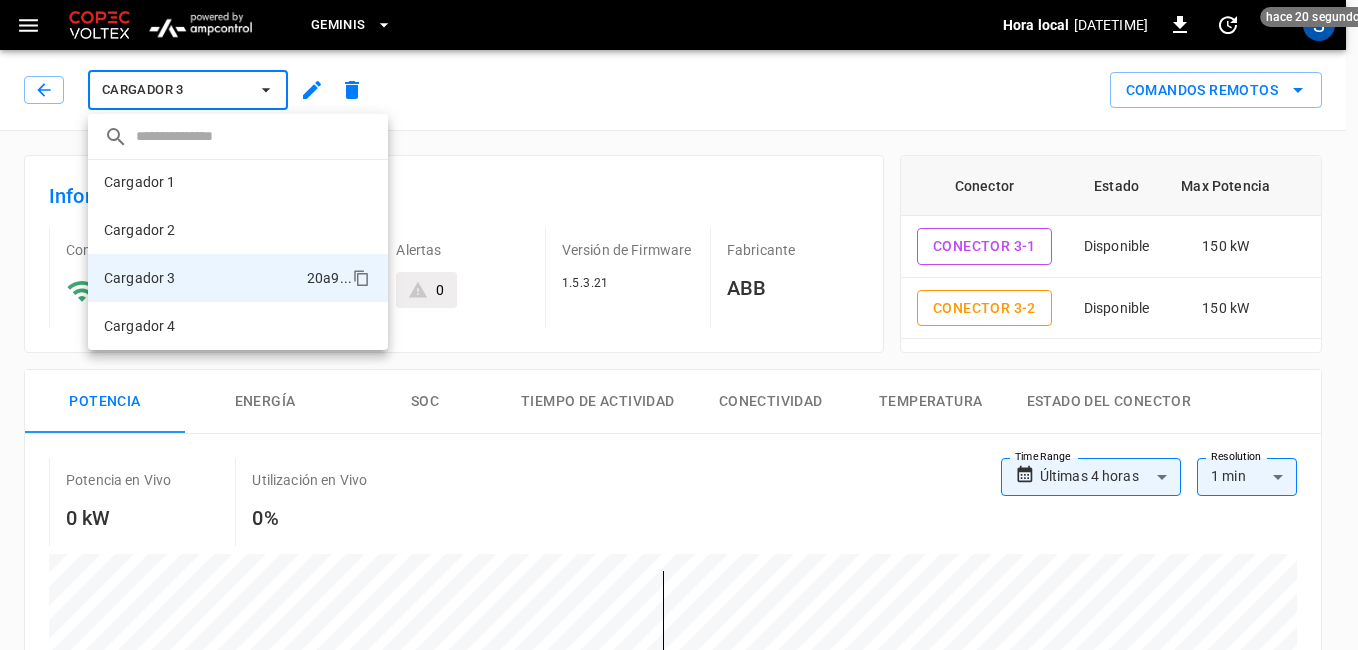 click on "Cargador 4 f448 ..." at bounding box center [238, 326] 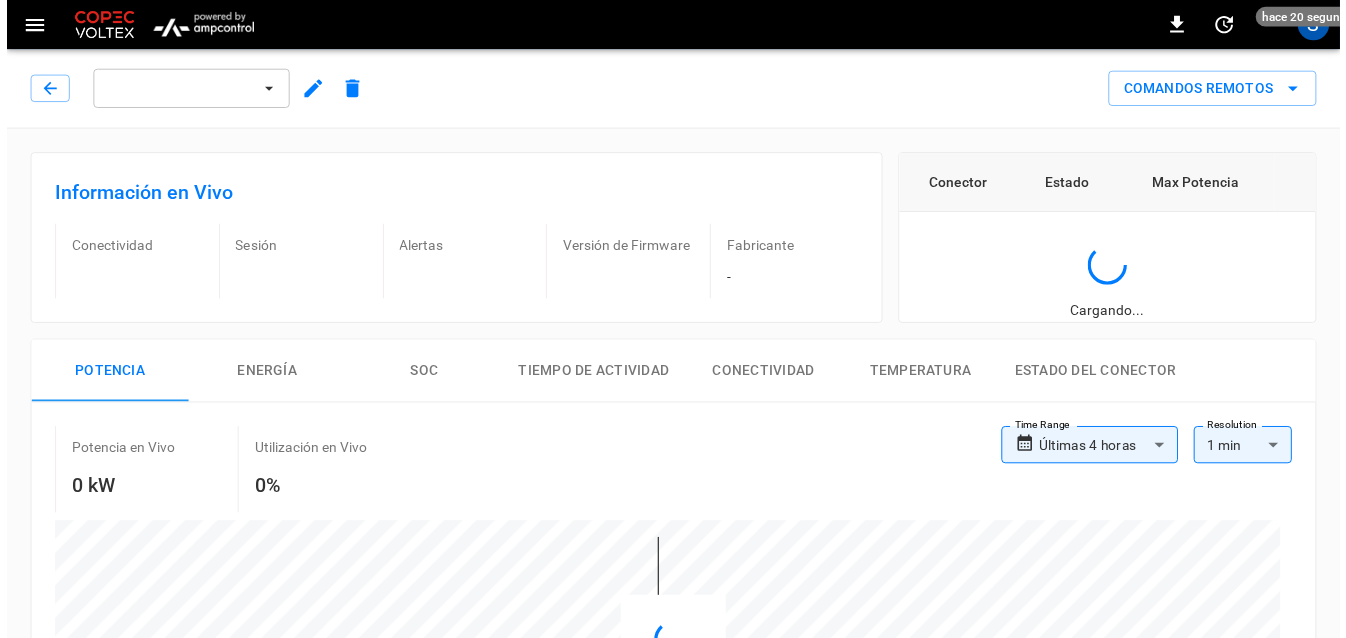 scroll, scrollTop: 0, scrollLeft: 0, axis: both 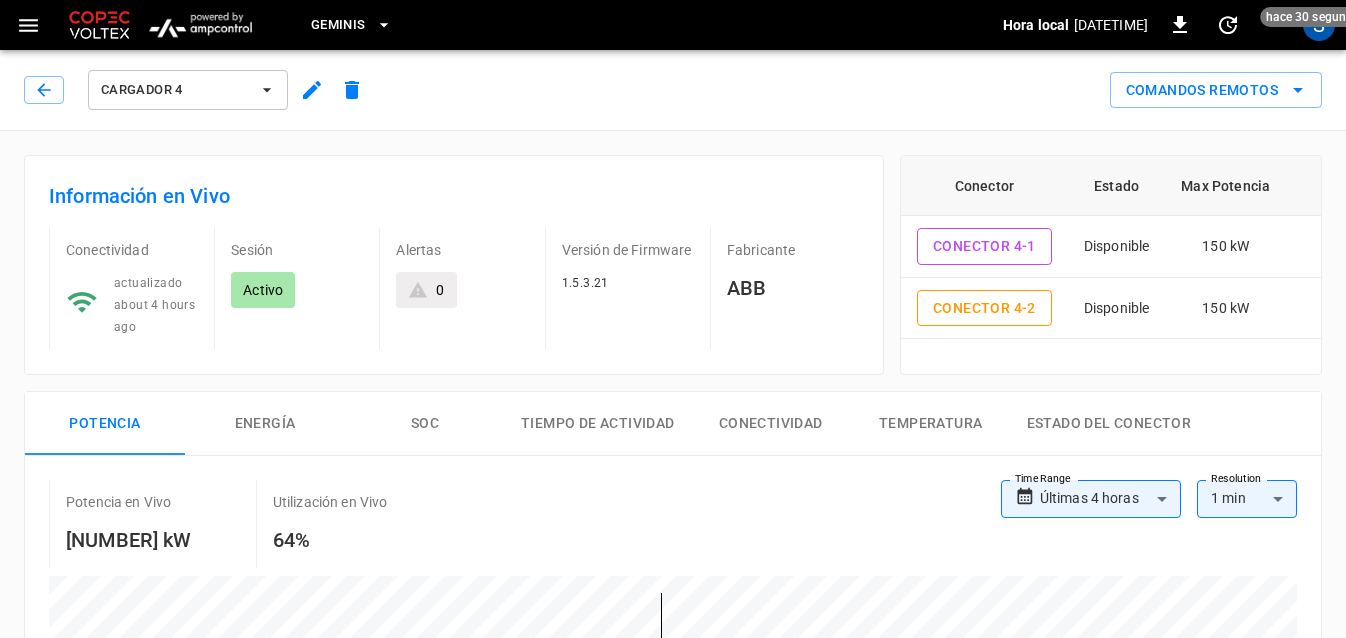 click 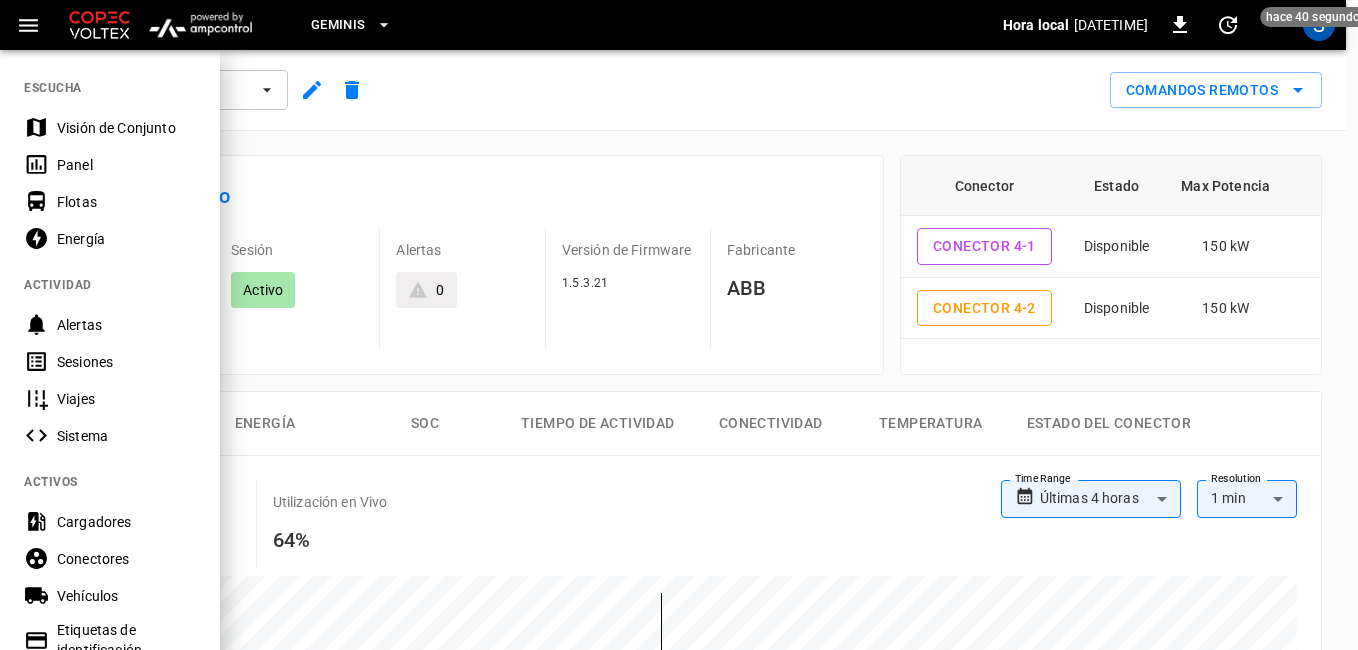 click on "Panel" at bounding box center [126, 165] 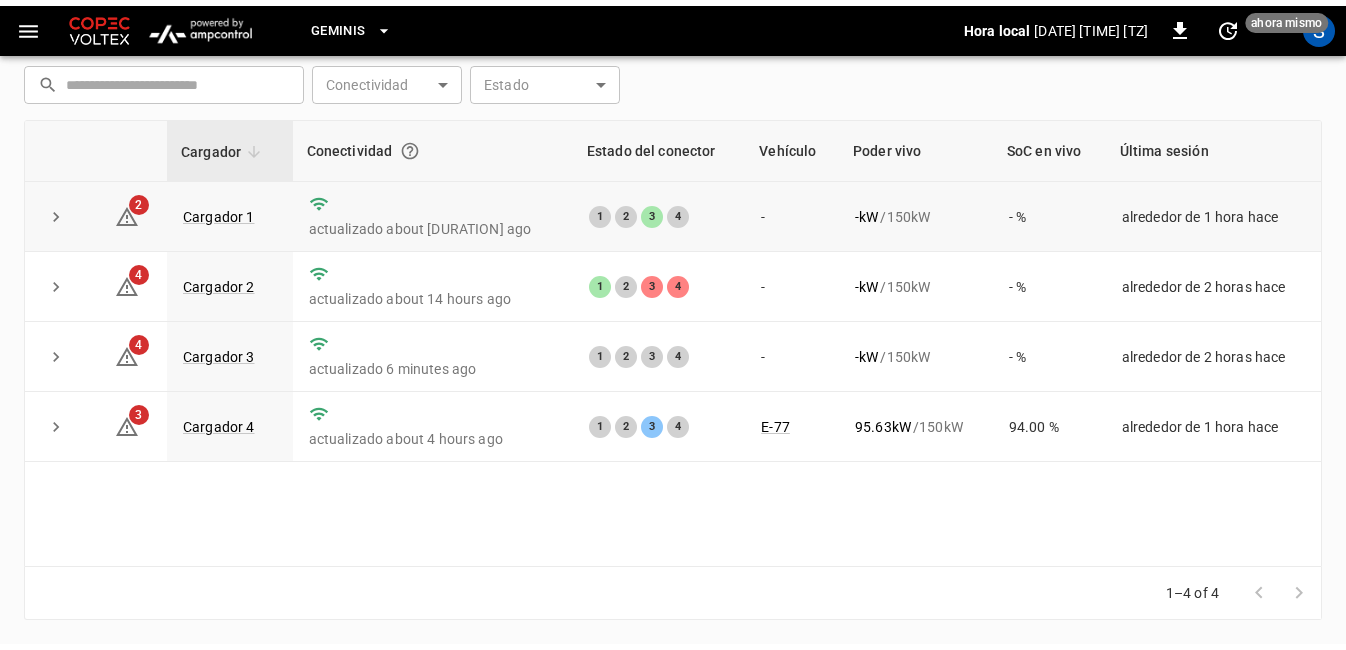 scroll, scrollTop: 281, scrollLeft: 0, axis: vertical 